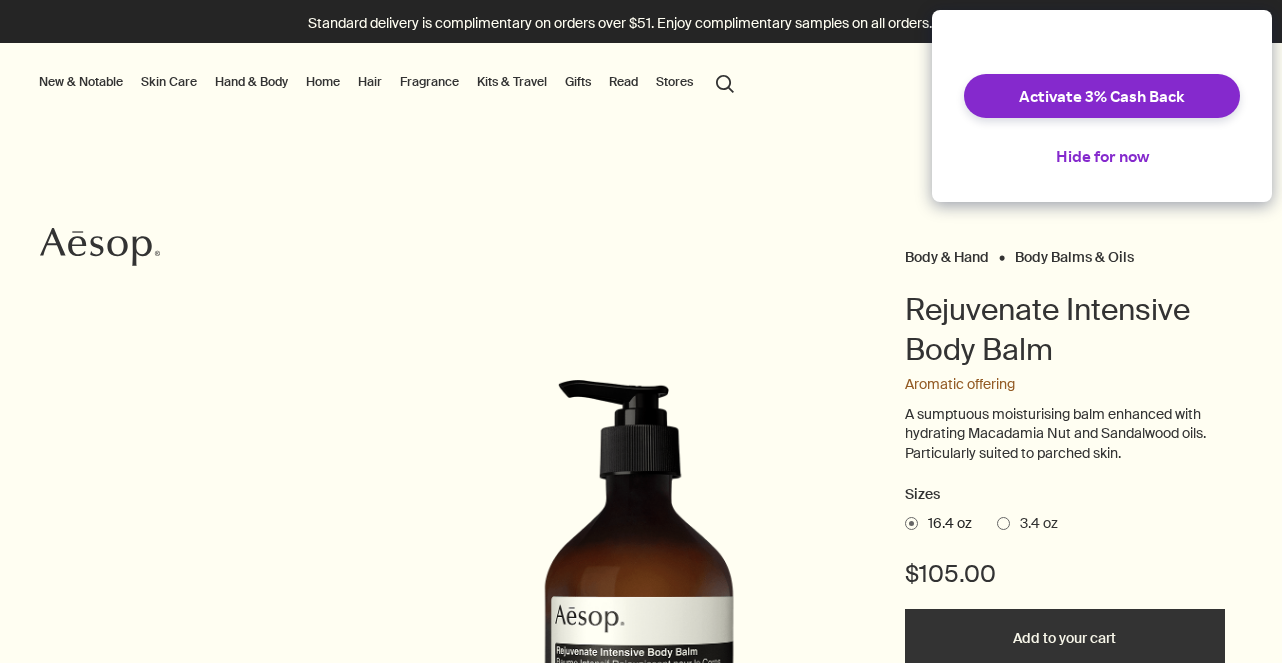 scroll, scrollTop: 0, scrollLeft: 0, axis: both 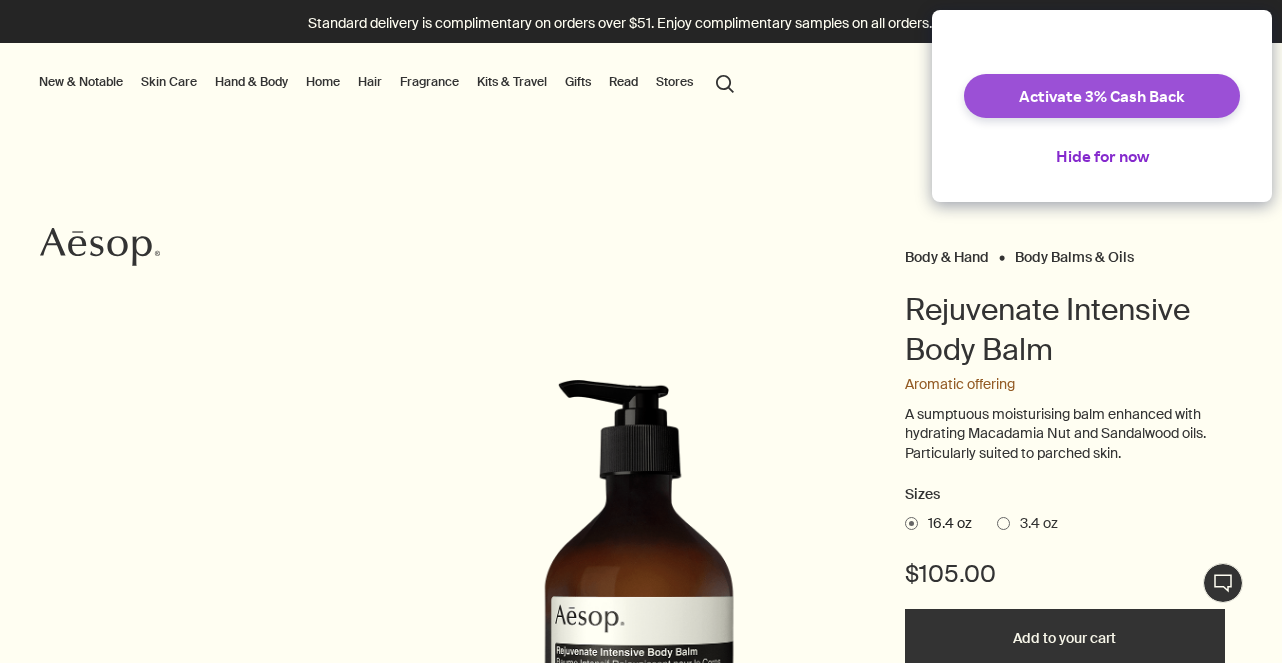 click on "Activate 3% Cash Back" at bounding box center (1102, 96) 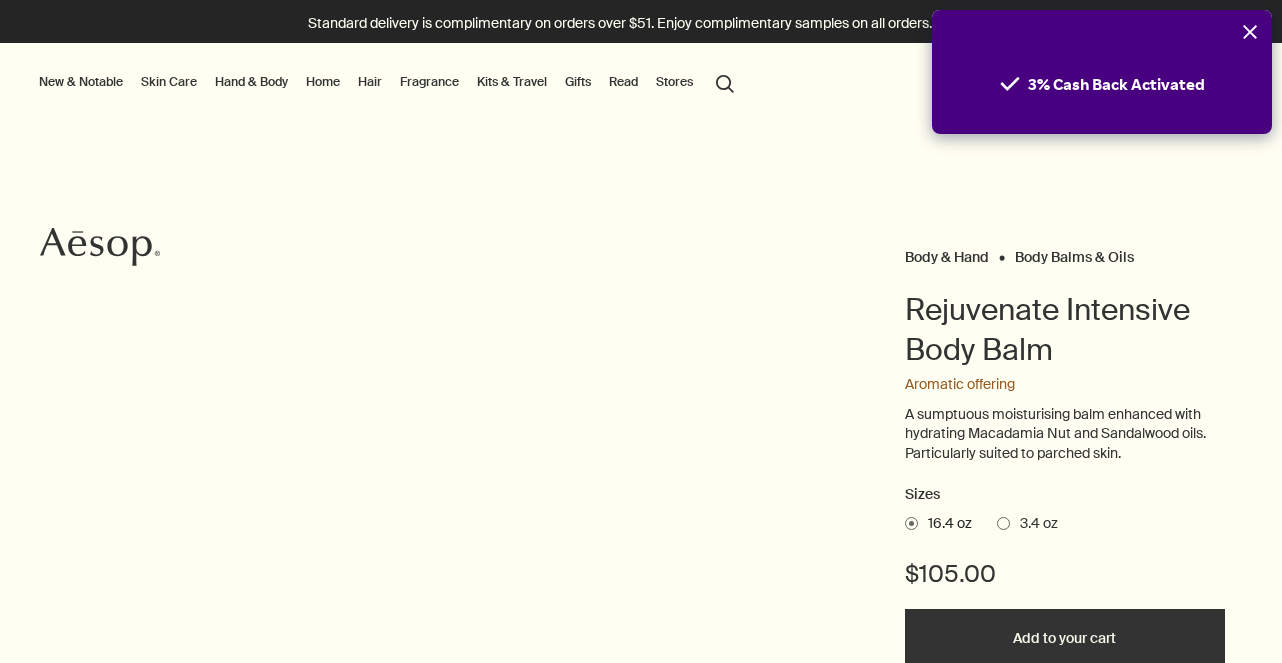 scroll, scrollTop: 0, scrollLeft: 0, axis: both 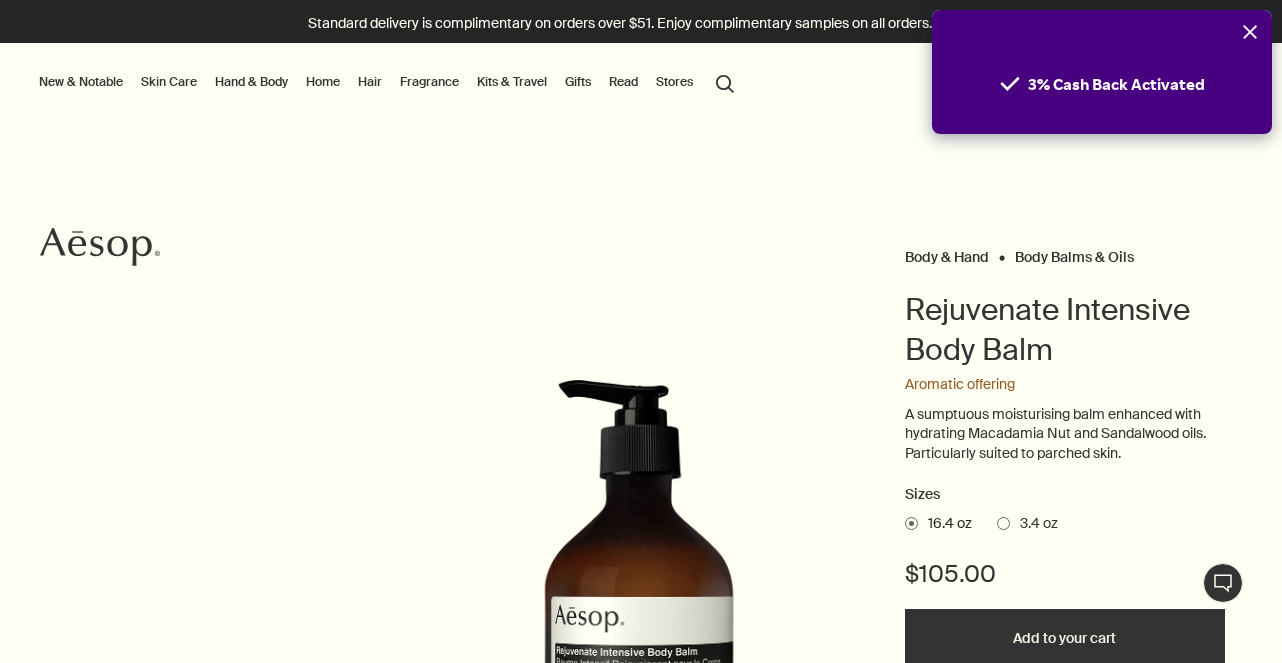 click 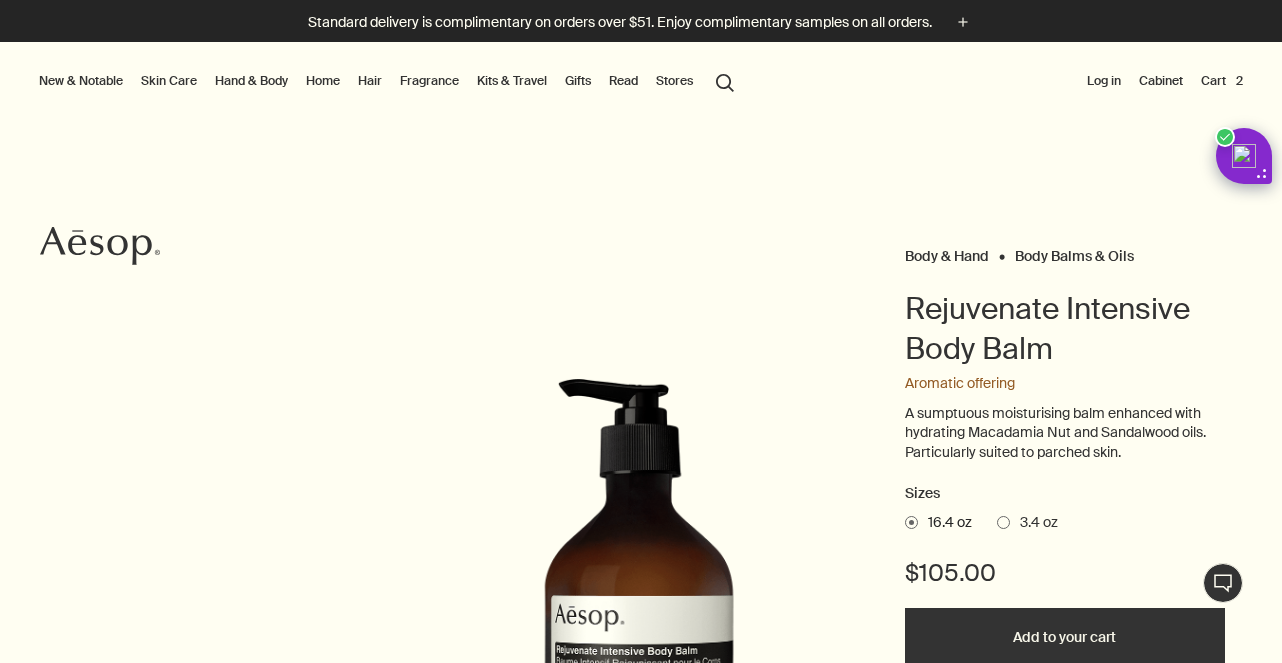 scroll, scrollTop: 0, scrollLeft: 0, axis: both 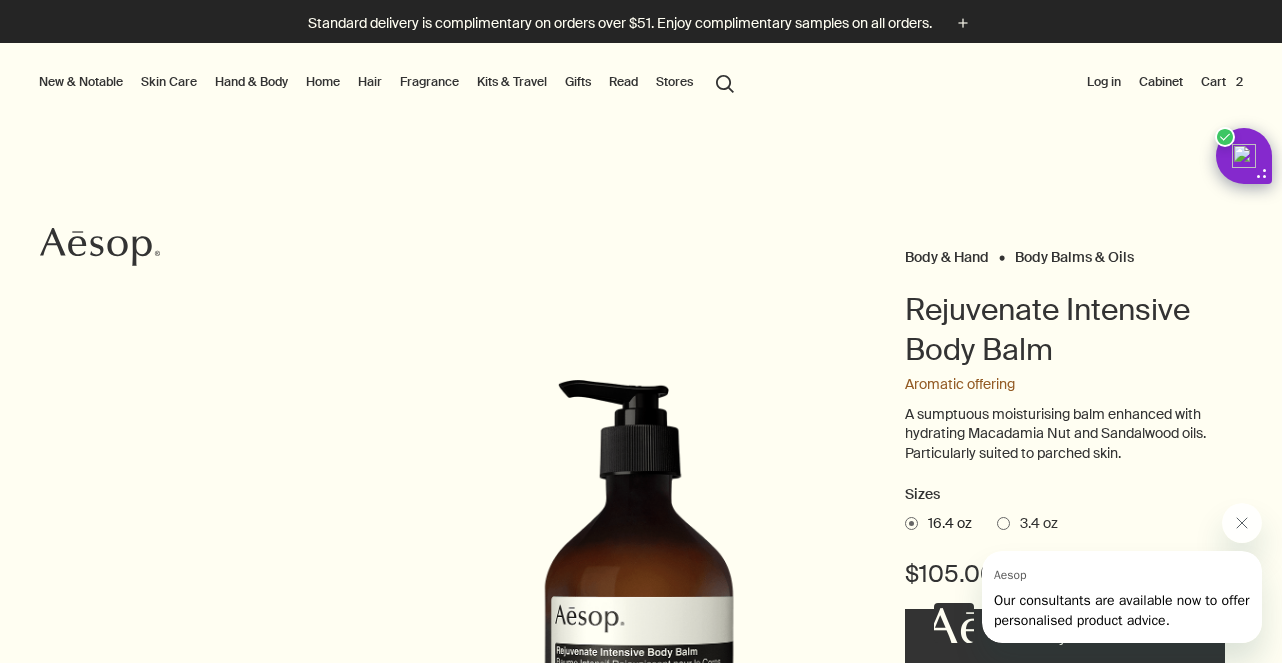 click on "Cart 2" at bounding box center [1222, 82] 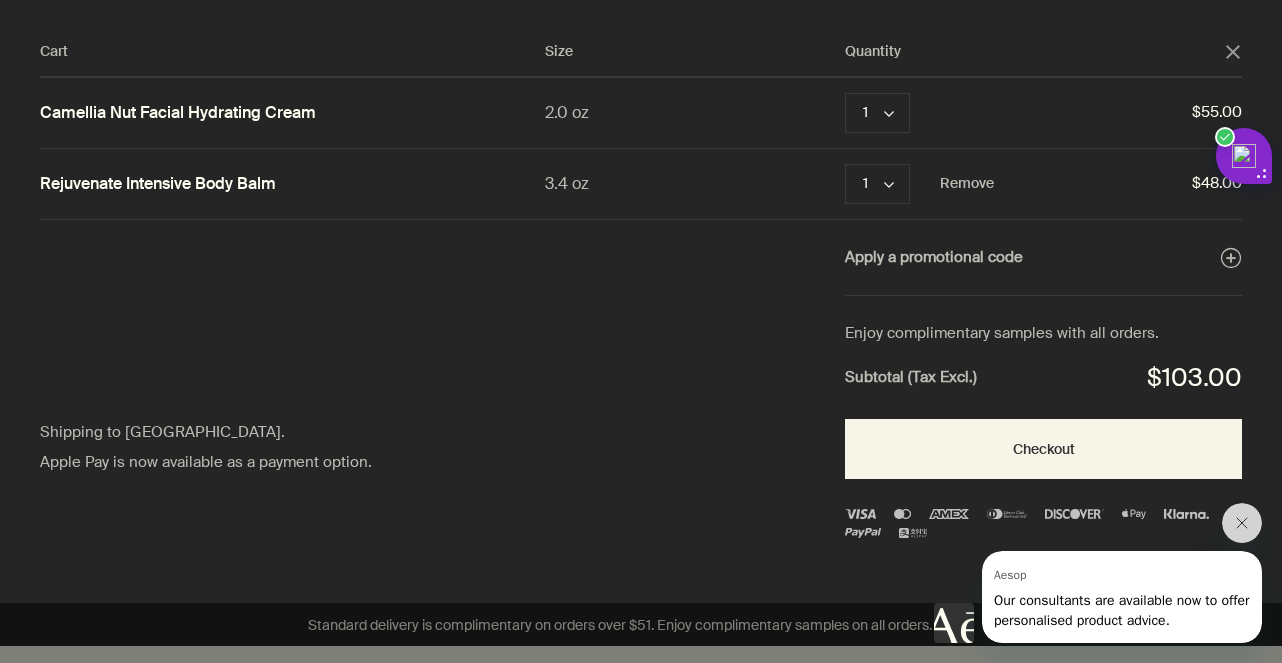 click on "Rejuvenate Intensive Body Balm" at bounding box center (158, 184) 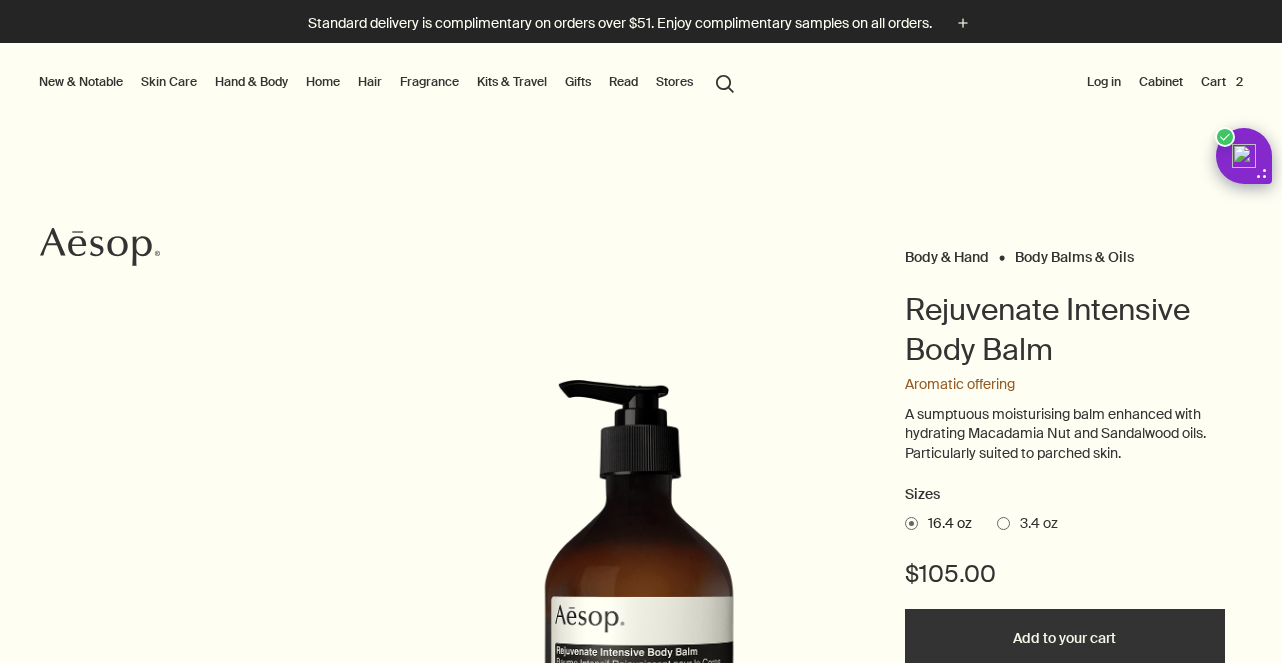 scroll, scrollTop: 0, scrollLeft: 0, axis: both 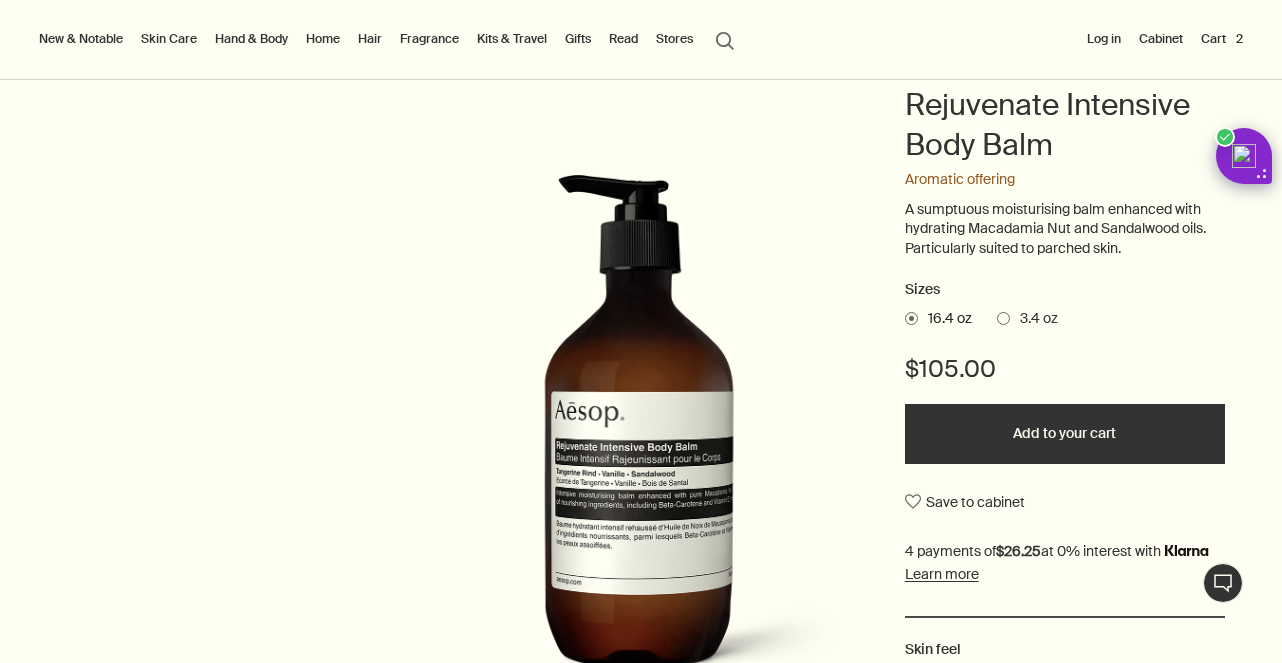click at bounding box center (1003, 318) 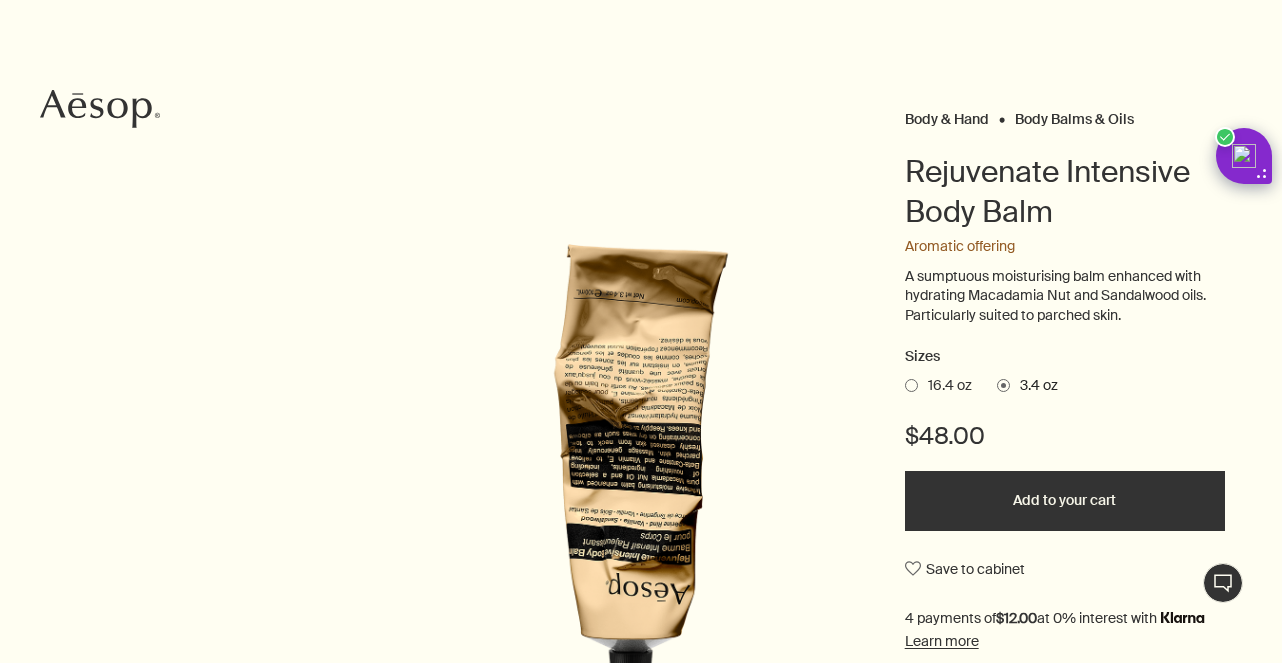 scroll, scrollTop: 0, scrollLeft: 0, axis: both 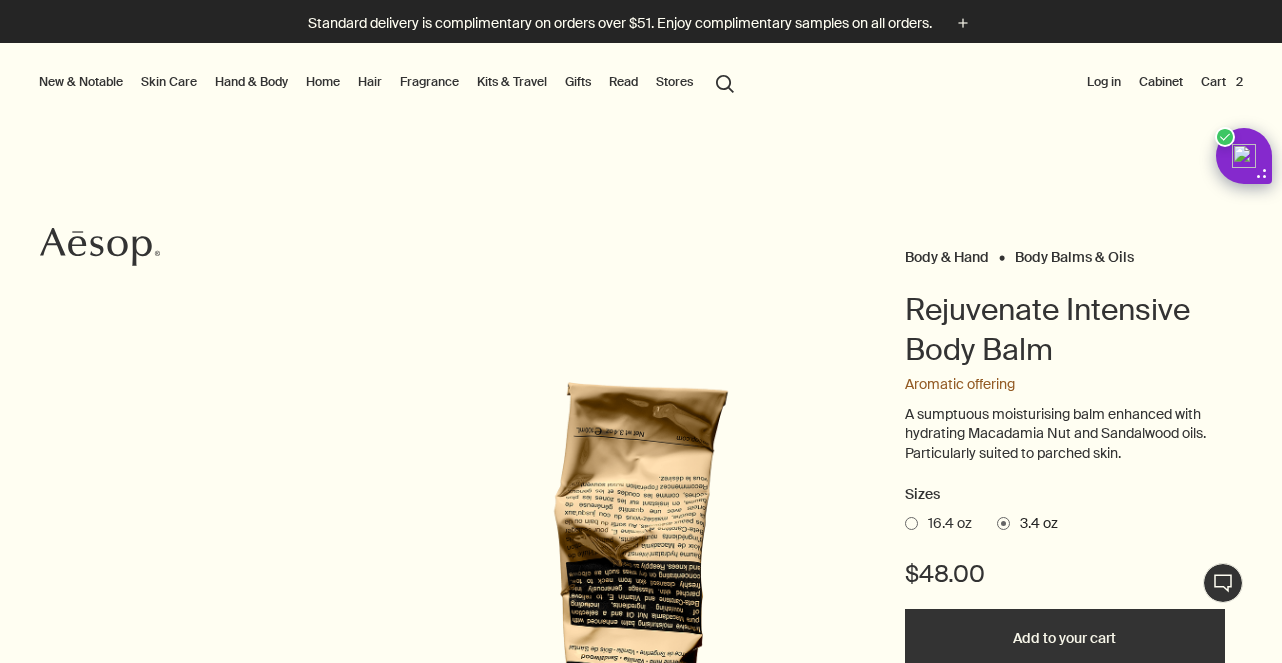 click on "Cart 2" at bounding box center (1222, 82) 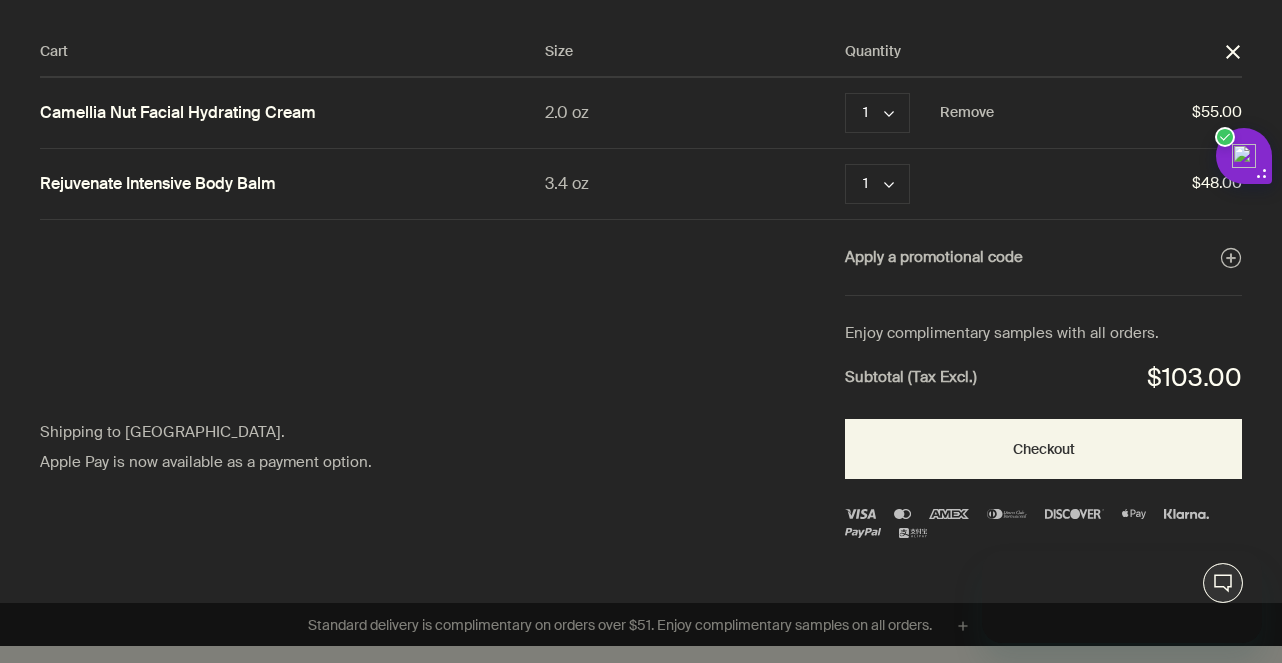 scroll, scrollTop: 0, scrollLeft: 0, axis: both 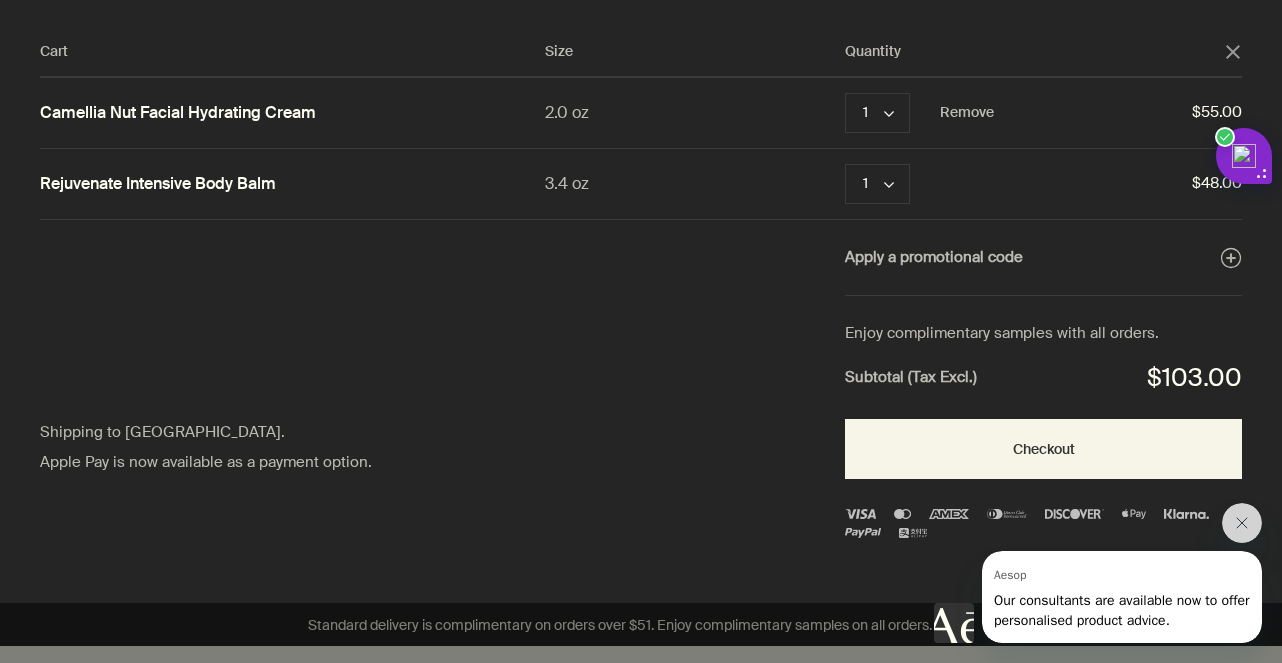click on "Camellia Nut Facial Hydrating Cream" at bounding box center (178, 113) 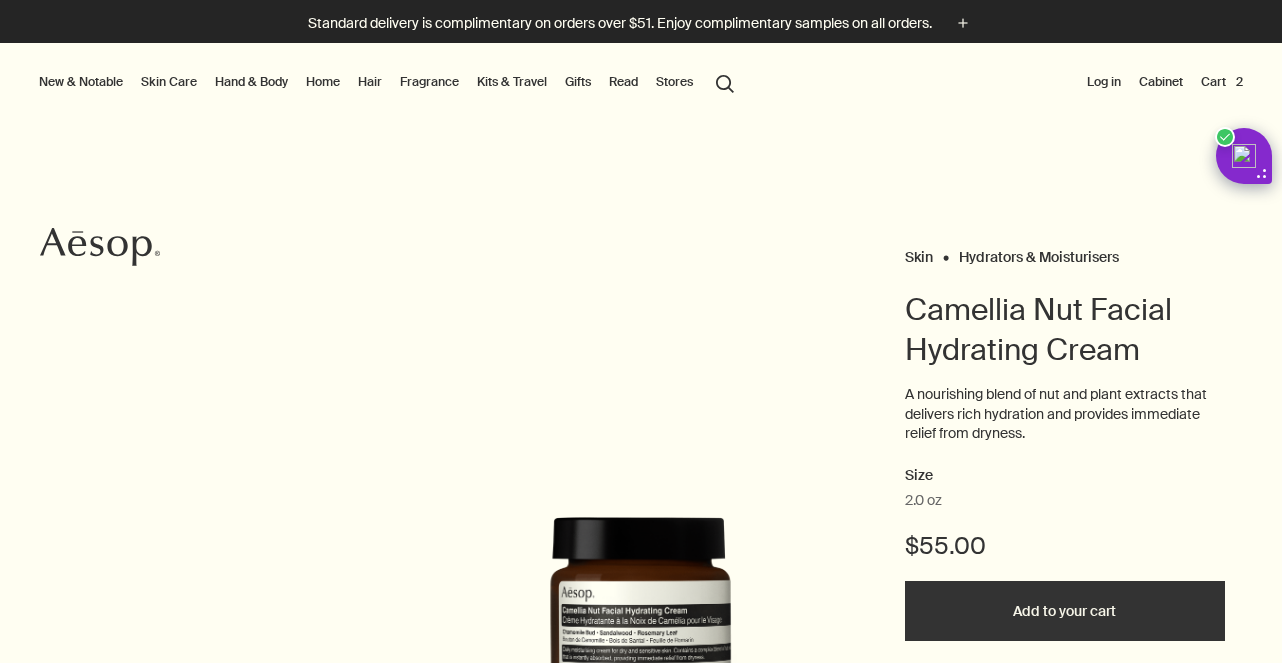 scroll, scrollTop: 0, scrollLeft: 0, axis: both 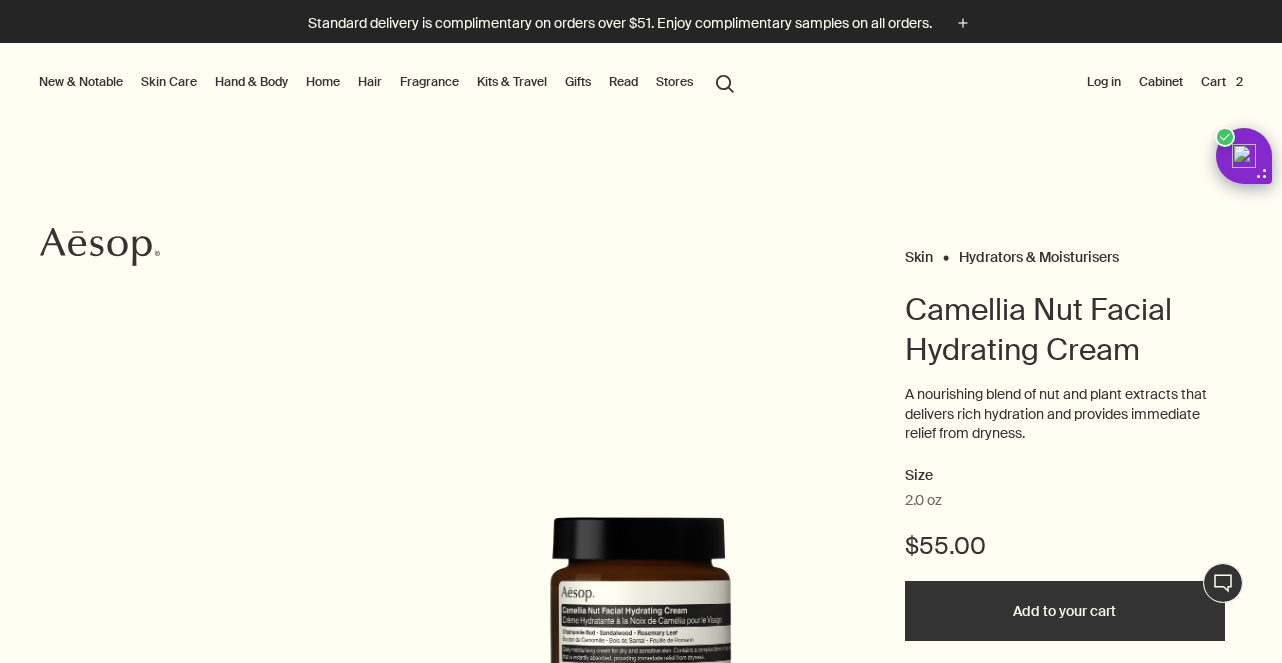 click on "Kits & Travel" at bounding box center [512, 82] 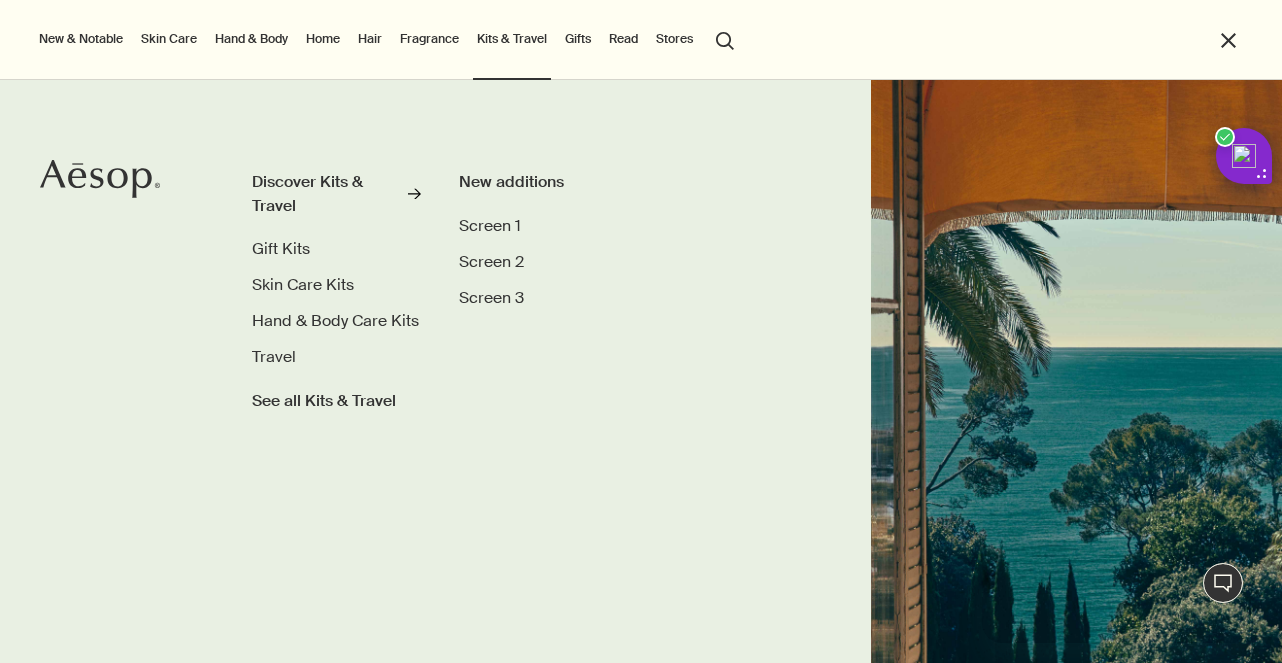 scroll, scrollTop: 0, scrollLeft: 0, axis: both 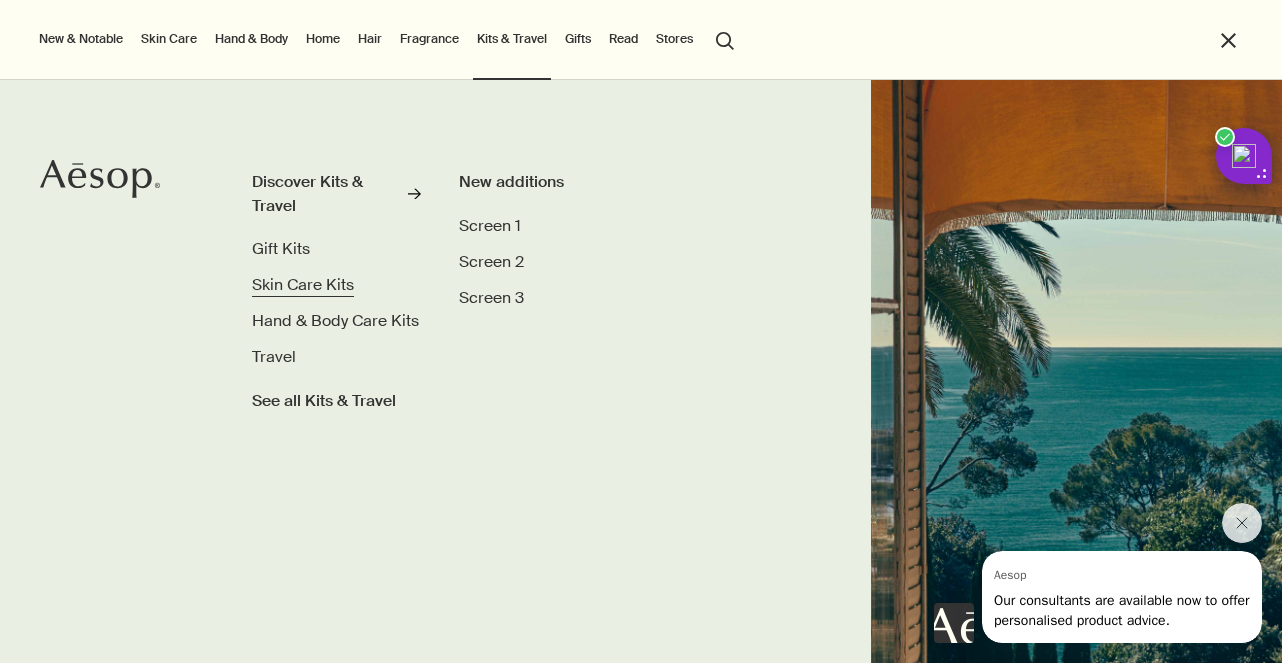 click on "Skin Care Kits" at bounding box center (303, 284) 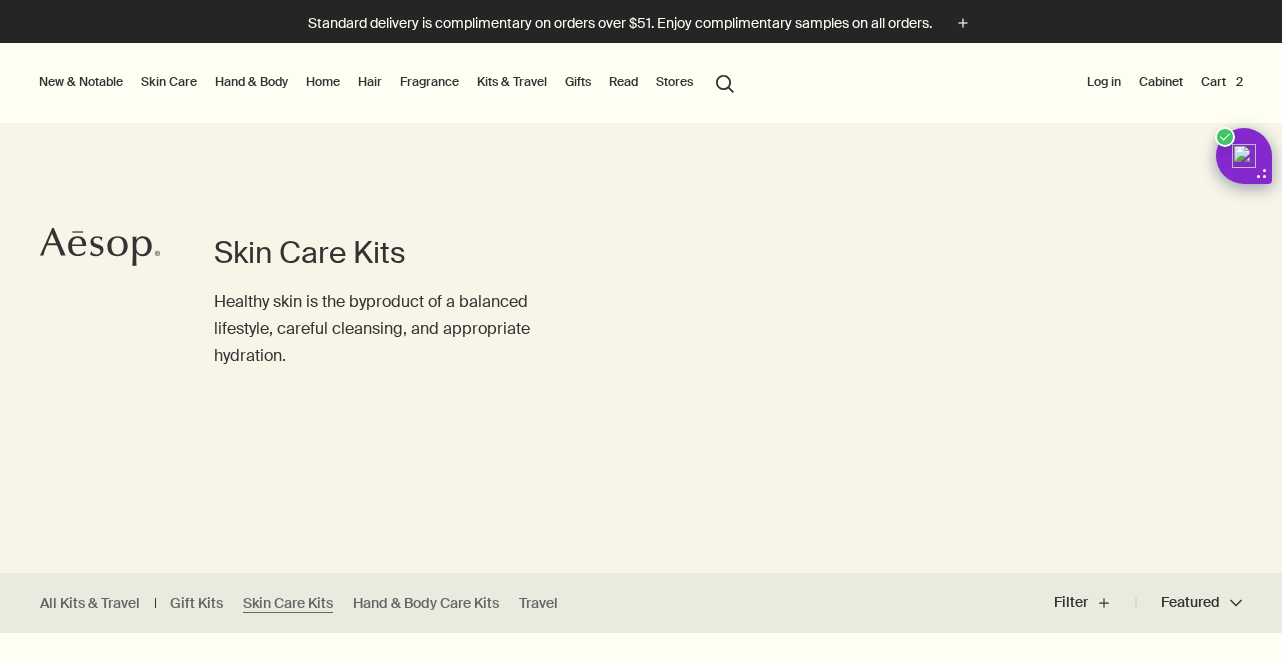 scroll, scrollTop: 0, scrollLeft: 0, axis: both 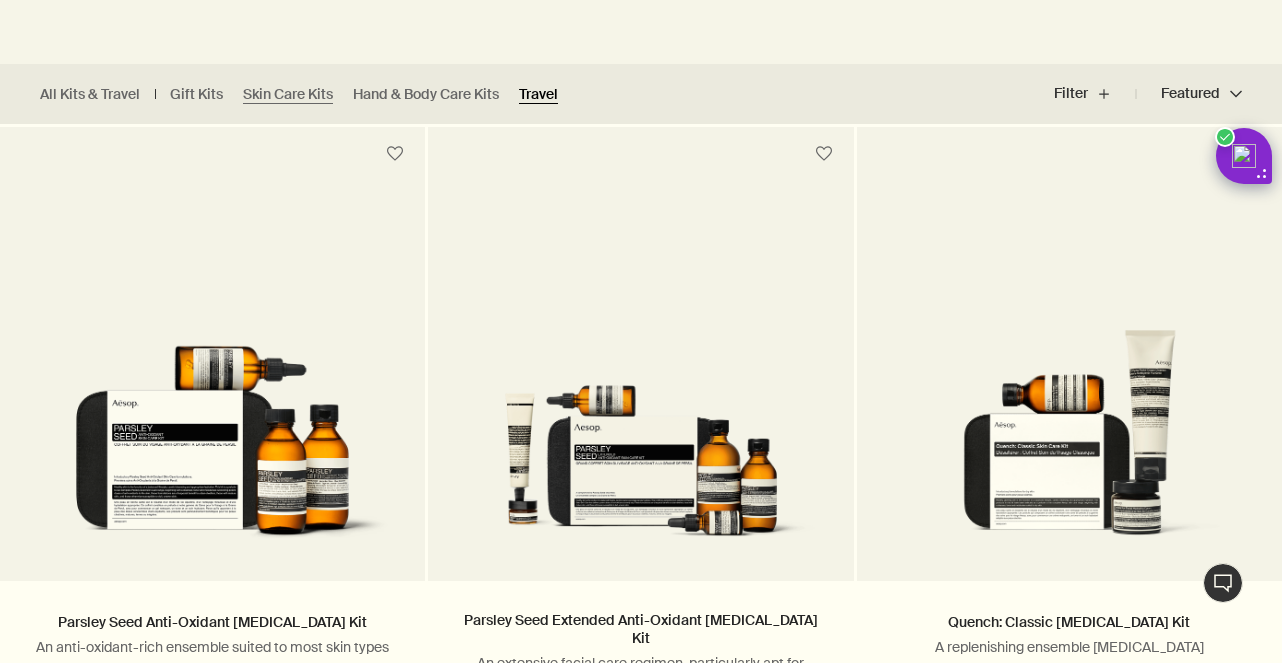 click on "Travel" at bounding box center [538, 94] 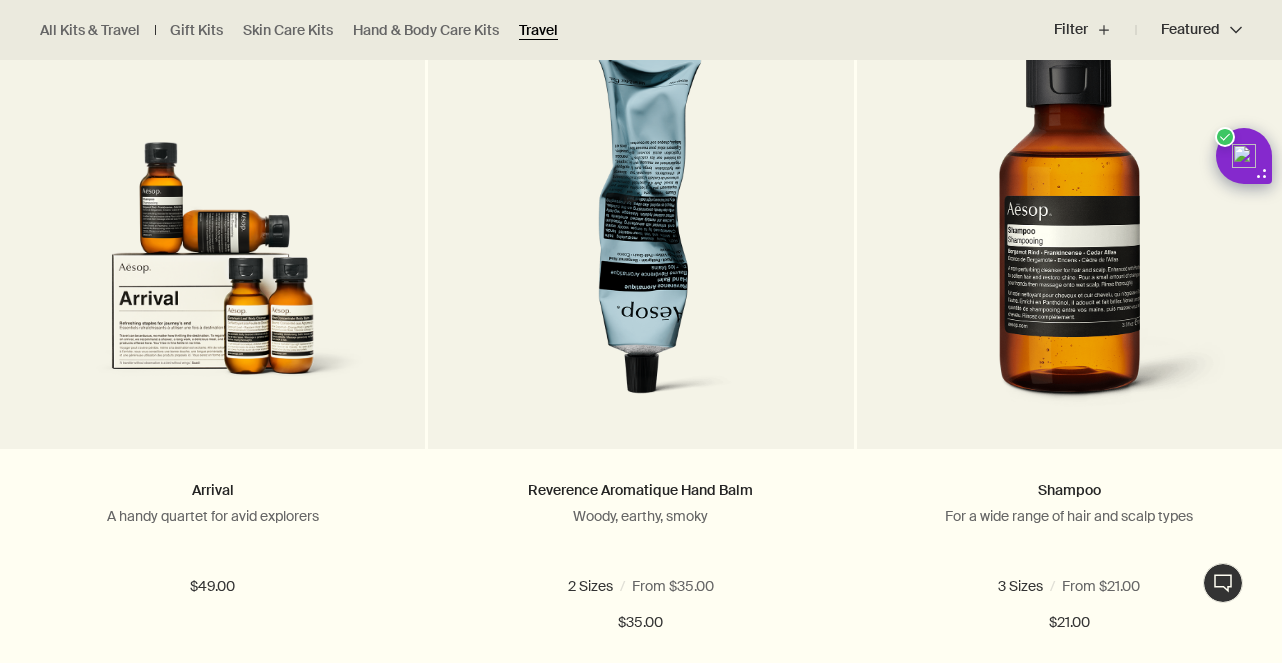 scroll, scrollTop: 2840, scrollLeft: 0, axis: vertical 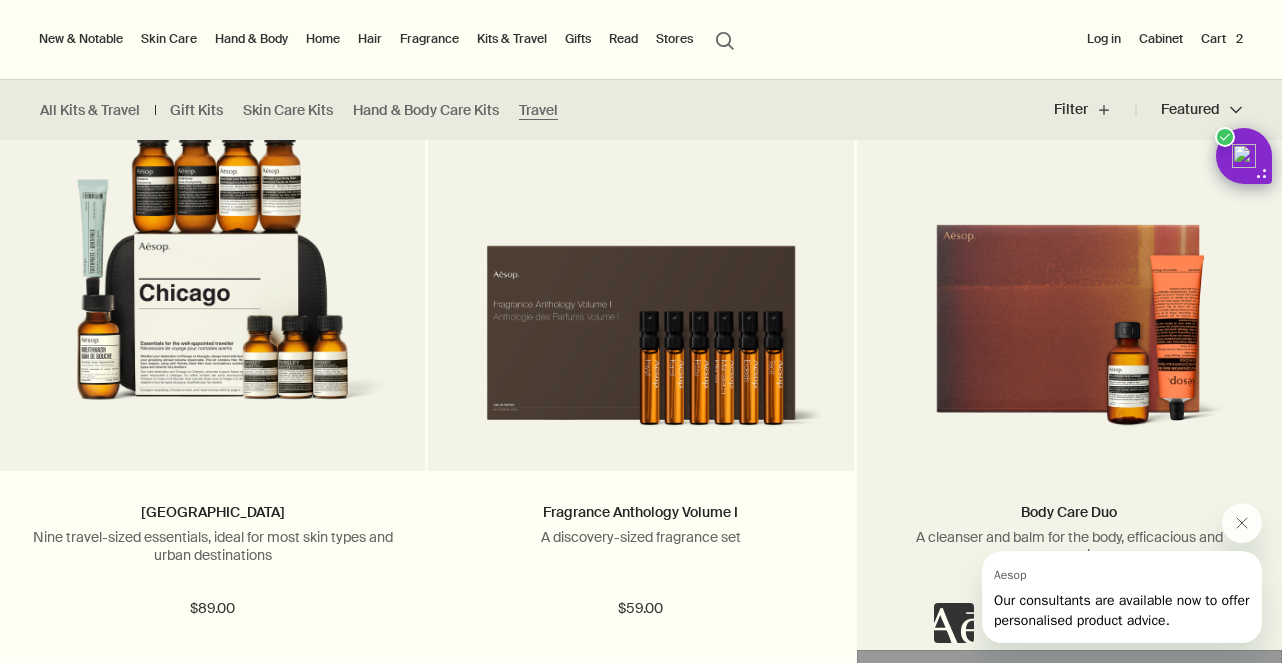 click at bounding box center [1069, 330] 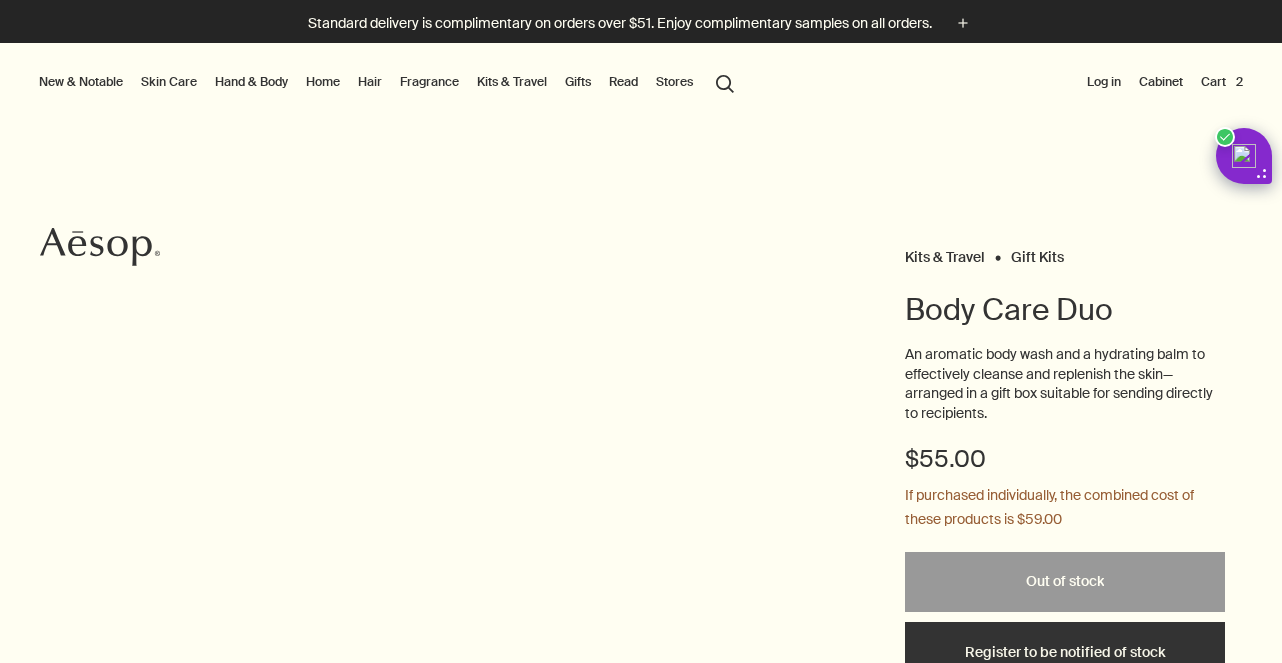 scroll, scrollTop: 0, scrollLeft: 0, axis: both 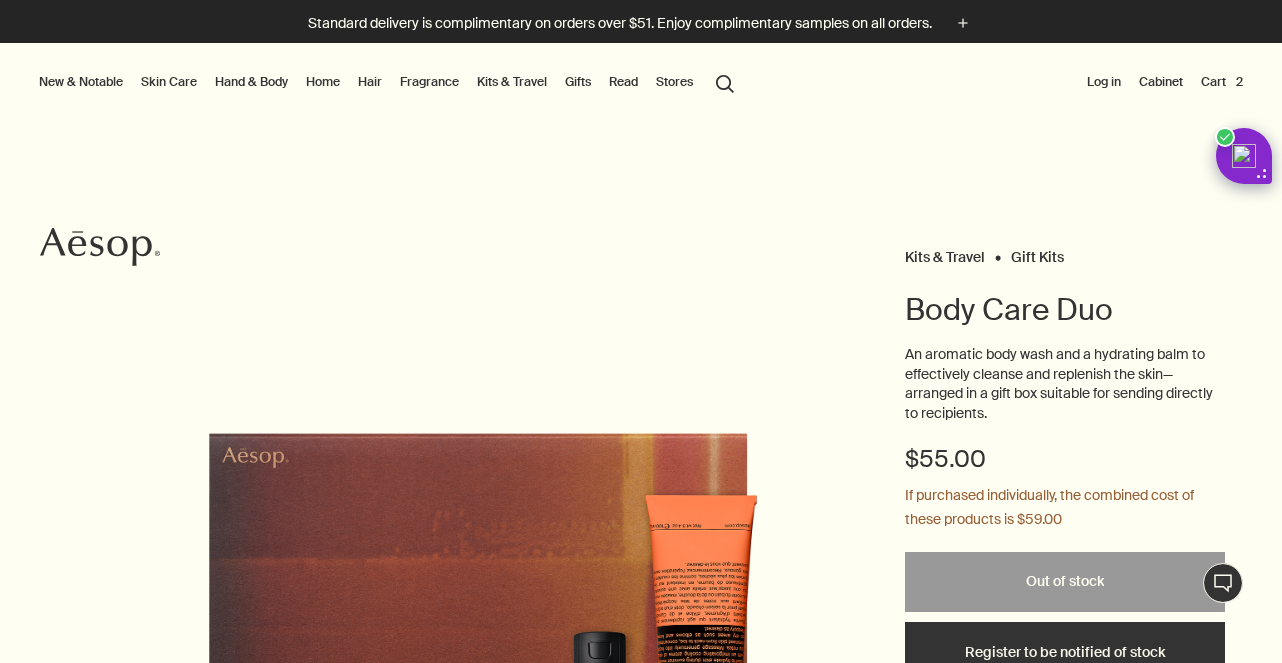 click on "New & Notable" at bounding box center (81, 82) 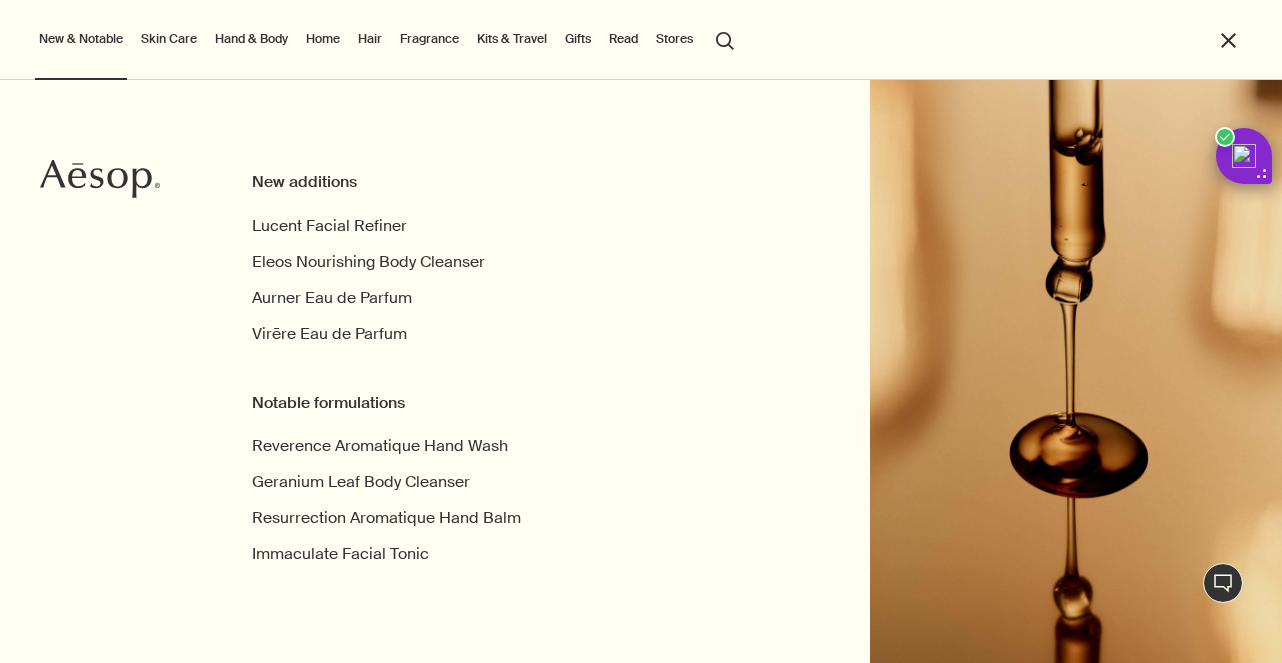 click on "Skin Care" at bounding box center (169, 39) 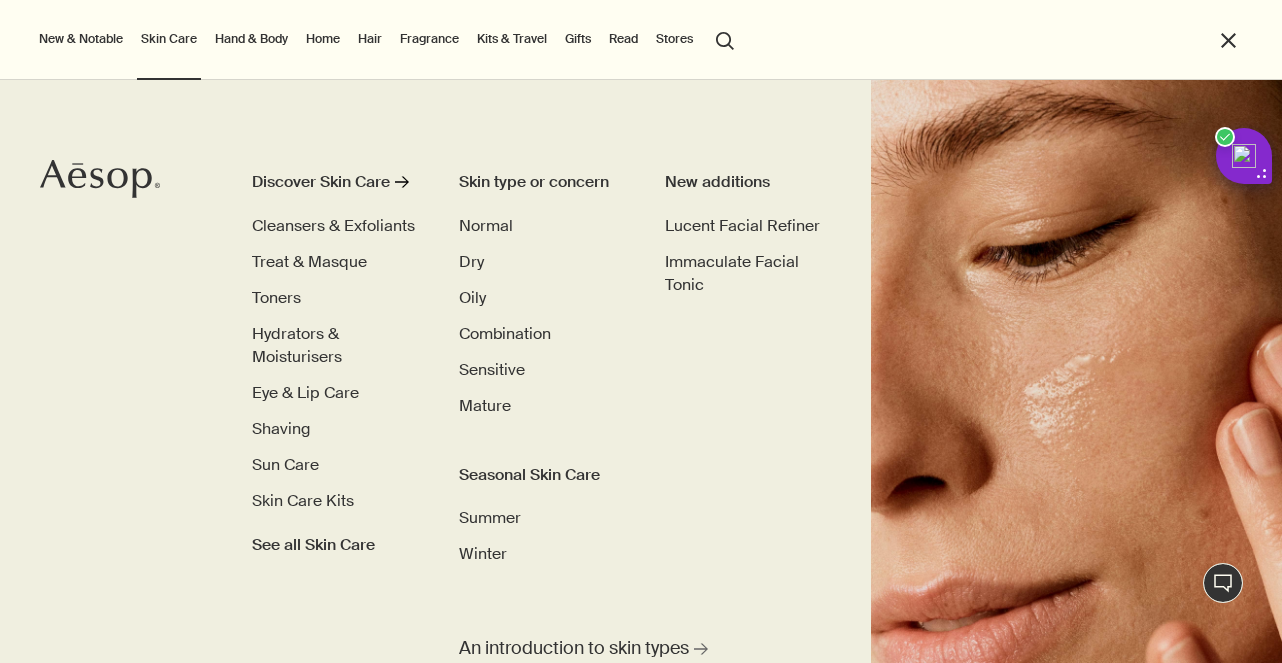 click on "Hand & Body" at bounding box center (251, 39) 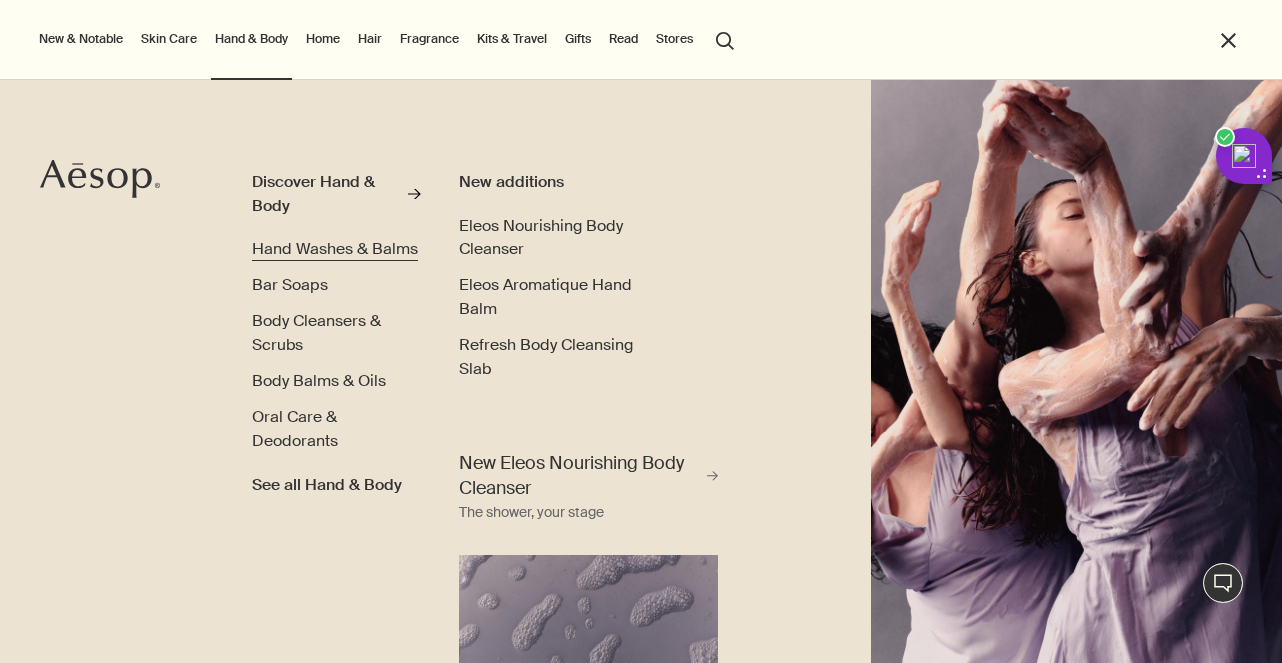 click on "Hand Washes & Balms" at bounding box center [335, 248] 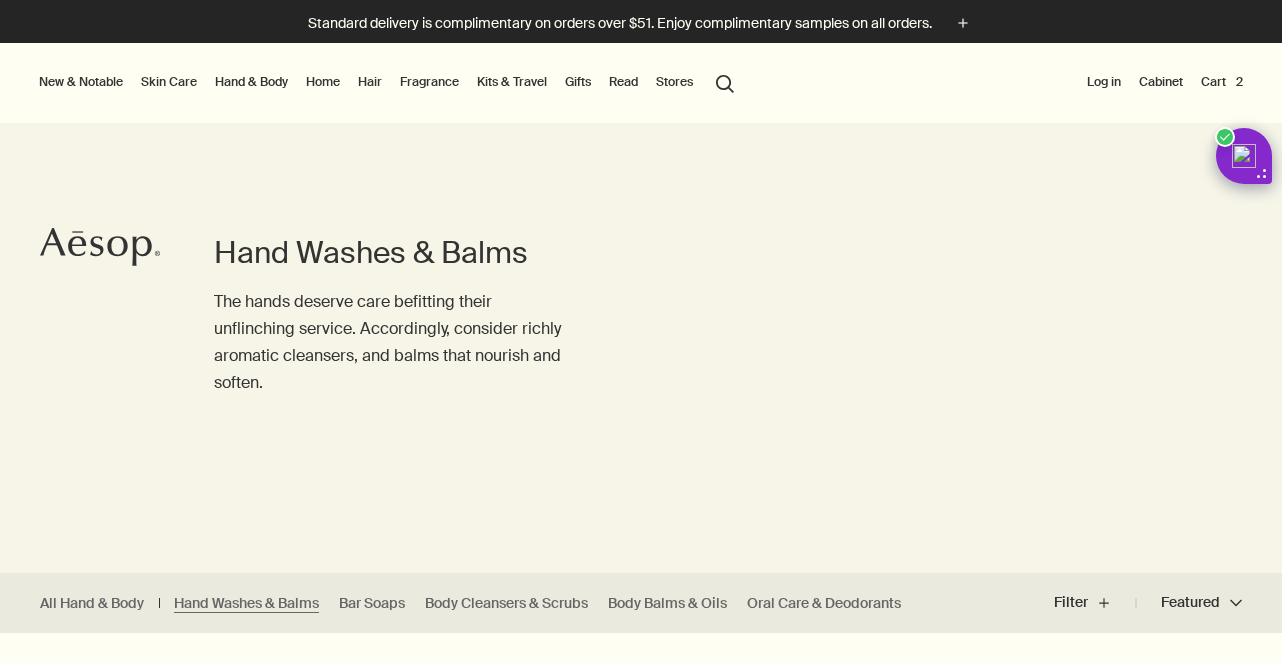 scroll, scrollTop: 0, scrollLeft: 0, axis: both 